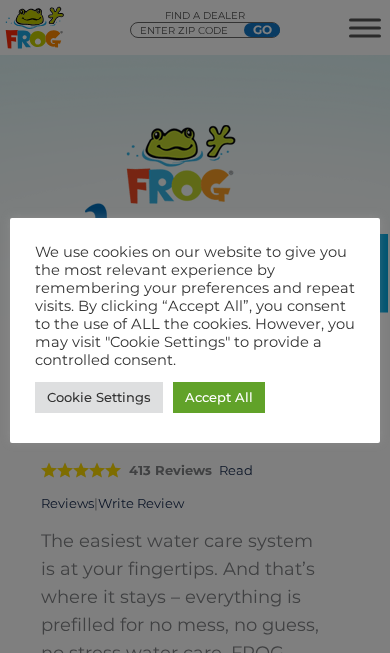 scroll, scrollTop: 0, scrollLeft: 0, axis: both 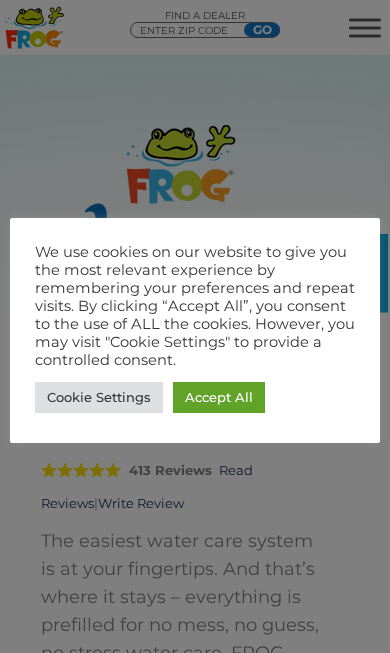 click on "Accept All" at bounding box center [219, 397] 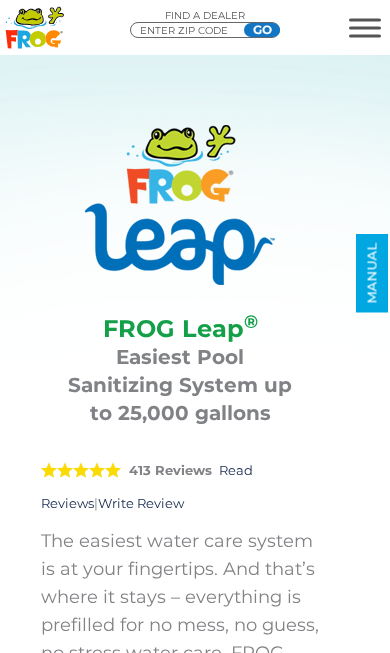click at bounding box center (365, 19) 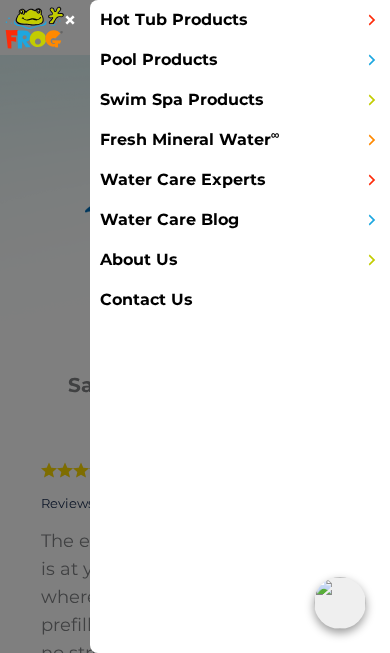 click at bounding box center [372, 100] 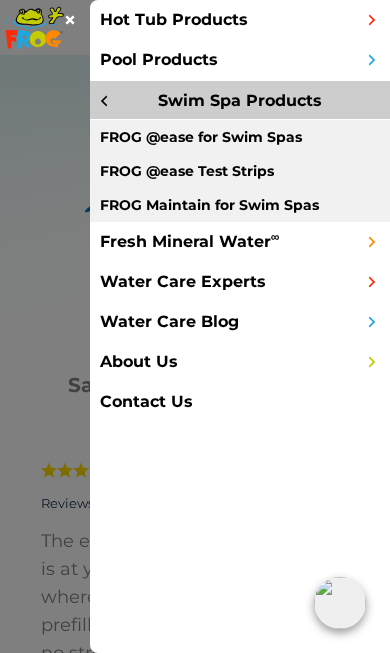 click on "Swim Spa Products" at bounding box center (240, 100) 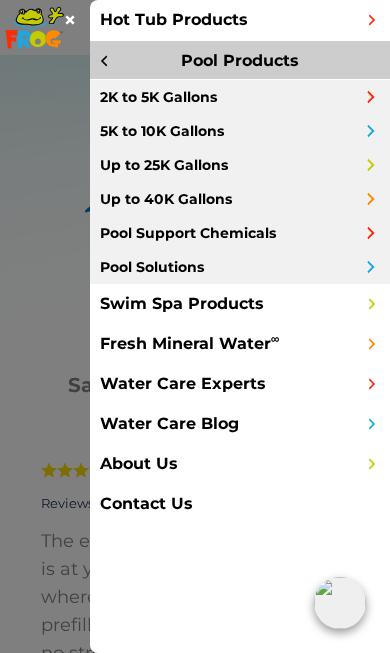click at bounding box center [371, 131] 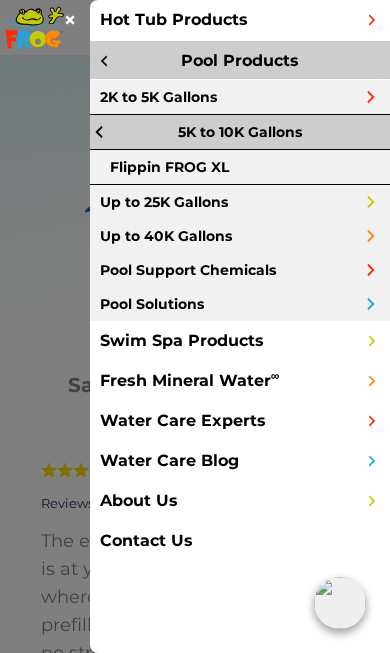 click on "5K to 10K Gallons" at bounding box center (240, 132) 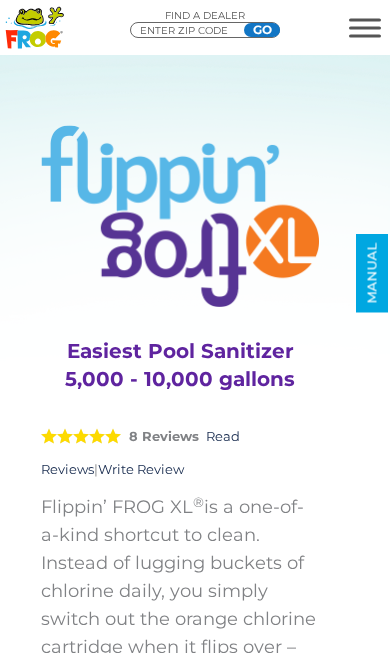 scroll, scrollTop: 0, scrollLeft: 0, axis: both 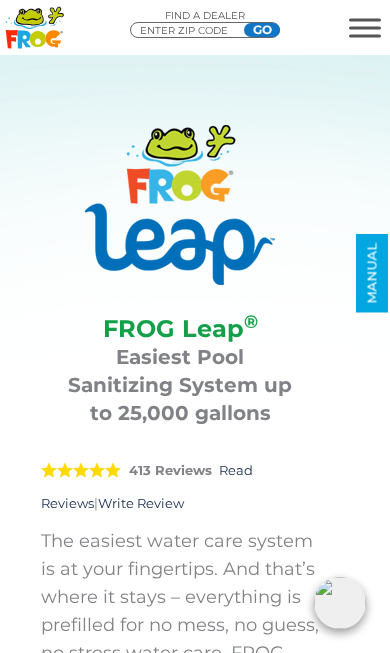 click at bounding box center (365, 27) 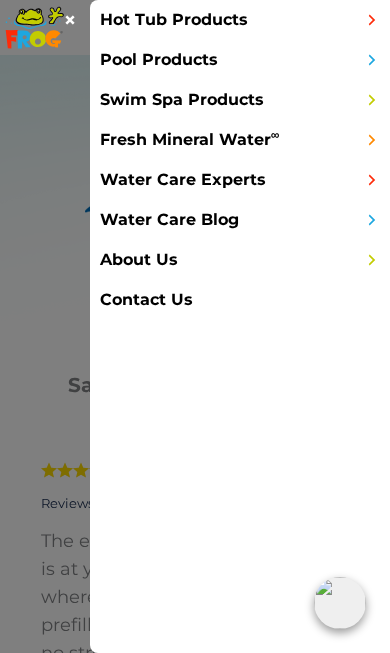 click on "Pool Products" at bounding box center [240, 60] 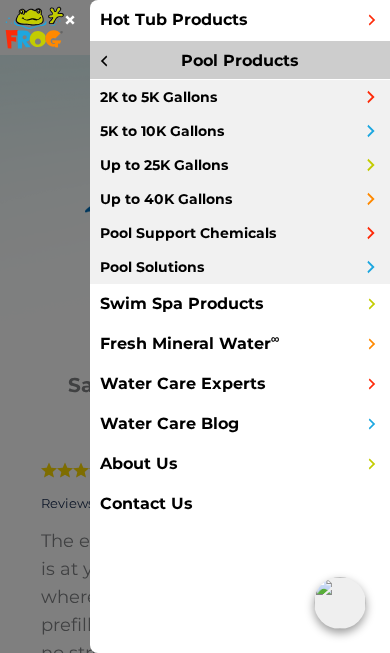 click on "Pool Support Chemicals" at bounding box center [240, 233] 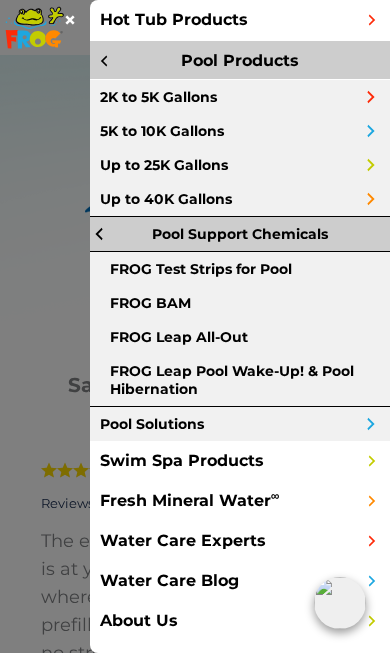 click at bounding box center [367, 28] 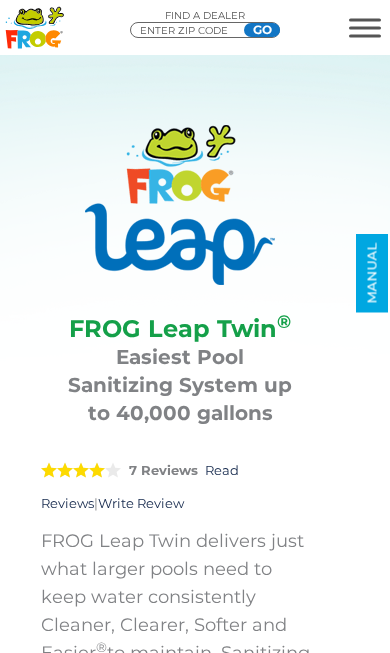 scroll, scrollTop: 0, scrollLeft: 0, axis: both 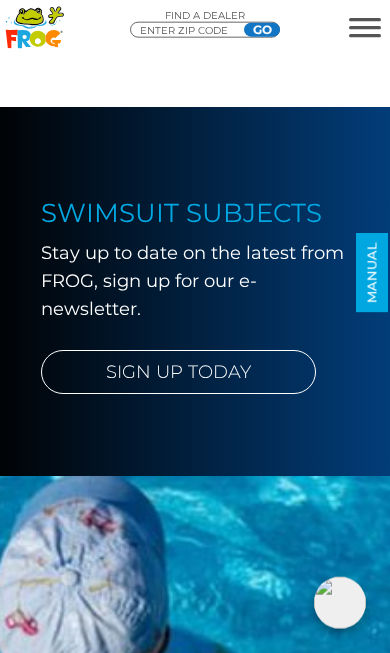 click at bounding box center (365, 19) 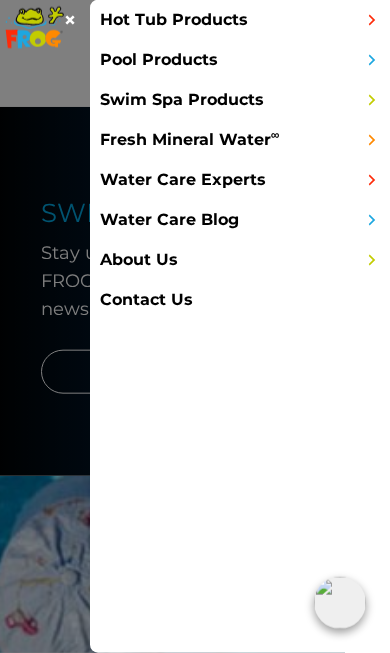 scroll, scrollTop: 6400, scrollLeft: 0, axis: vertical 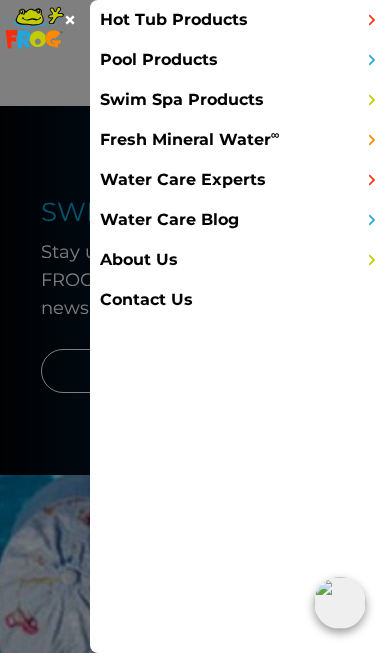 click at bounding box center [372, 60] 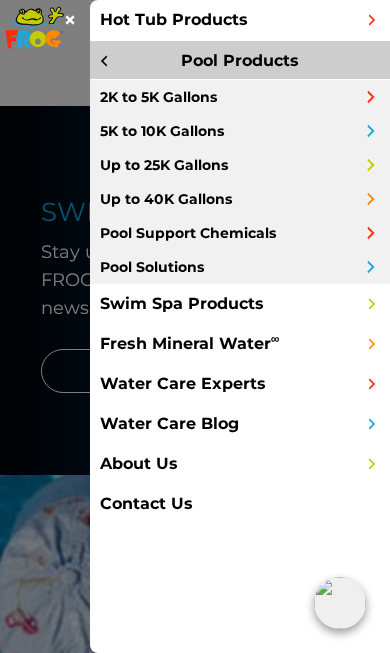 click on "5K to 10K Gallons" at bounding box center (240, 131) 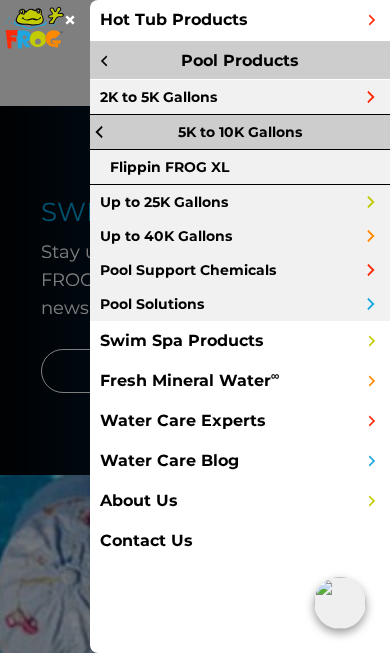 click on "Flippin FROG XL" at bounding box center (240, 167) 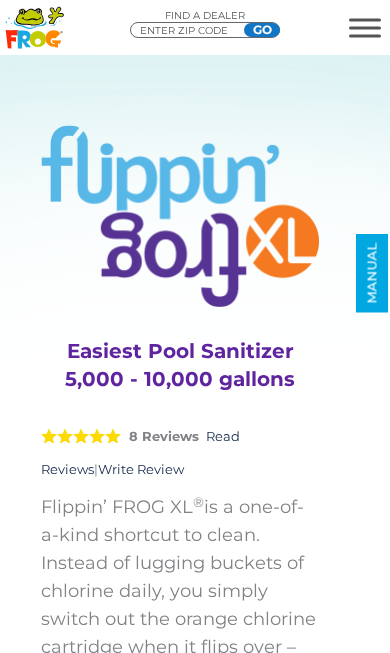 scroll, scrollTop: 0, scrollLeft: 0, axis: both 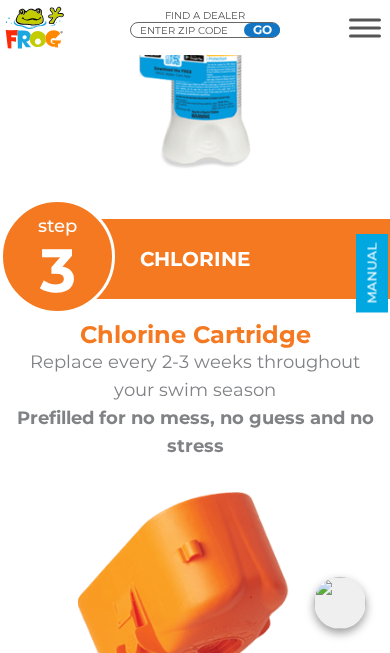 click at bounding box center (365, 19) 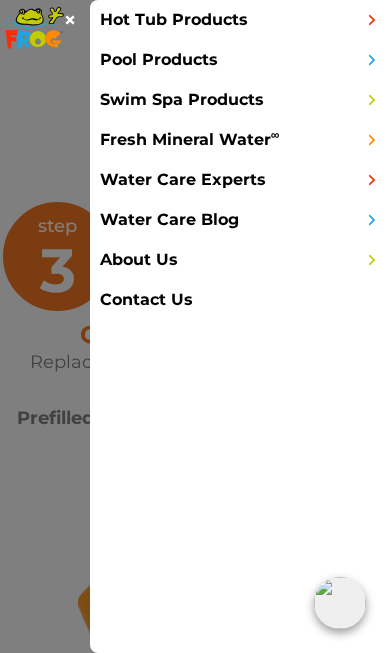 click on "Pool Products" at bounding box center (240, 60) 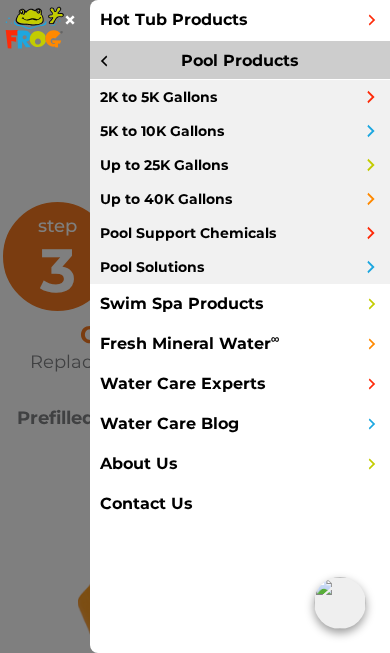 click on "Pool Support Chemicals" at bounding box center [240, 233] 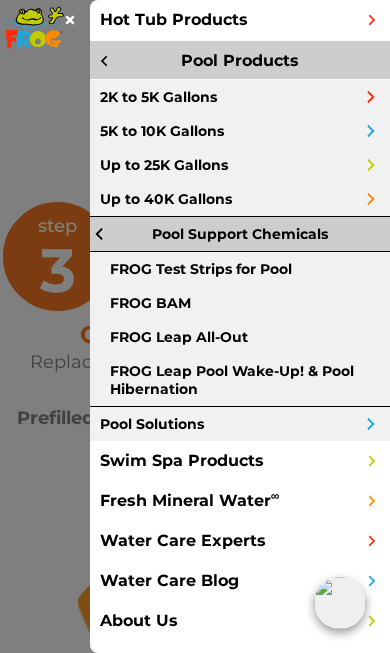 click on "FROG Leap All-Out" at bounding box center (240, 337) 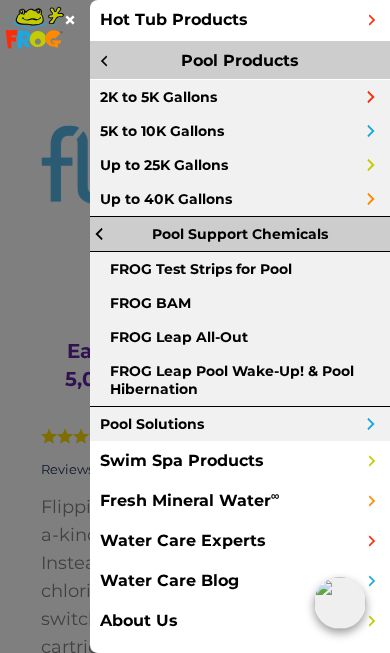 scroll, scrollTop: 4892, scrollLeft: 0, axis: vertical 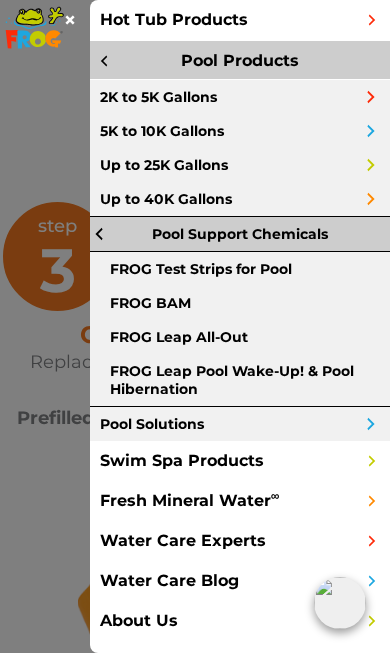 click at bounding box center [372, 501] 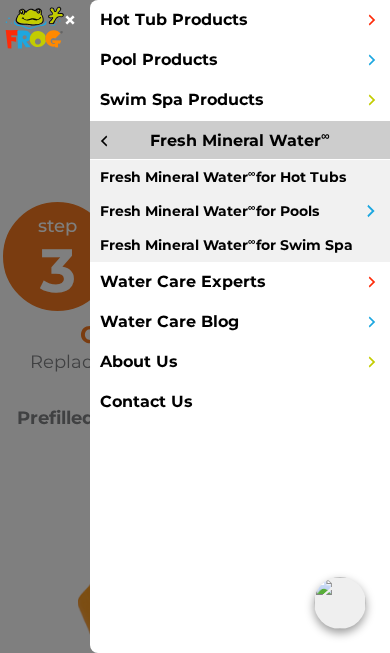 click on "Fresh Mineral Water ∞  for Pools" at bounding box center (240, 211) 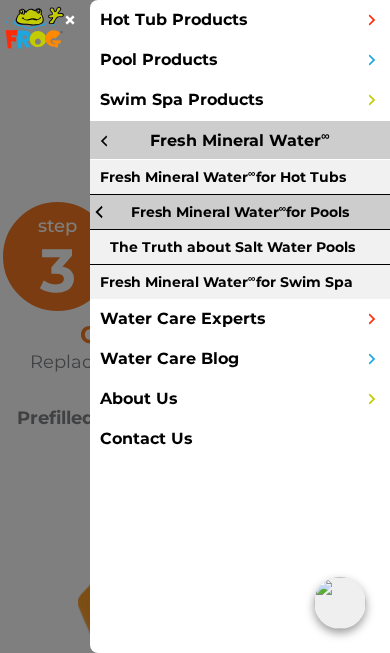 click on "Fresh Mineral Water ∞  for Pools" at bounding box center [240, 212] 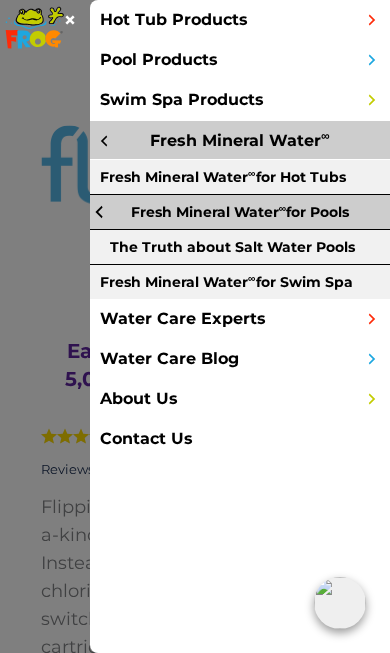 scroll, scrollTop: 4892, scrollLeft: 0, axis: vertical 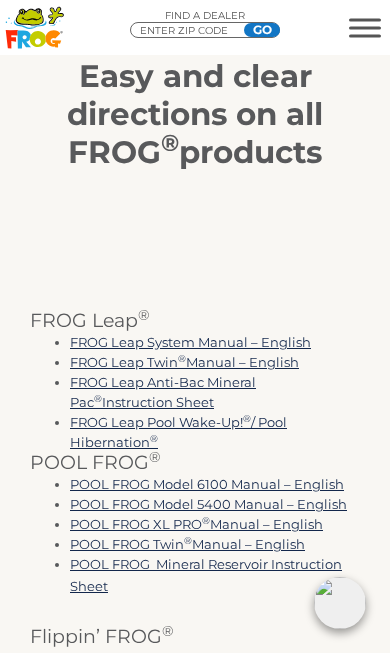 click on "FROG Leap System Manual – English" at bounding box center (190, 342) 